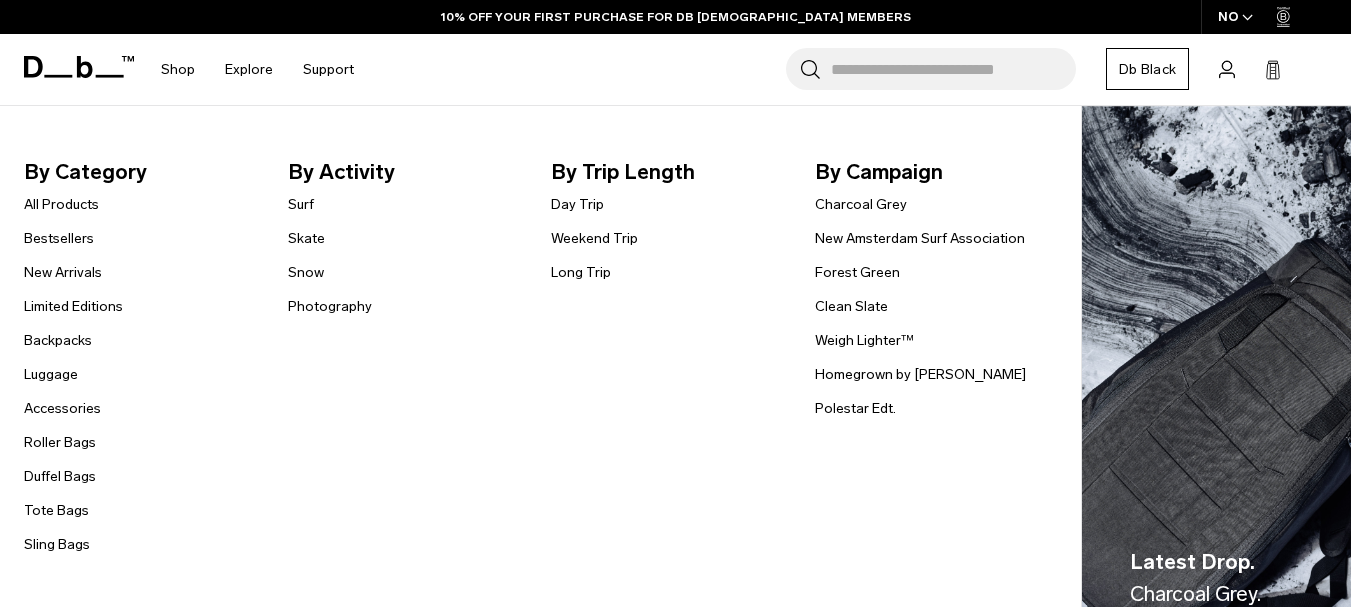 scroll, scrollTop: 0, scrollLeft: 0, axis: both 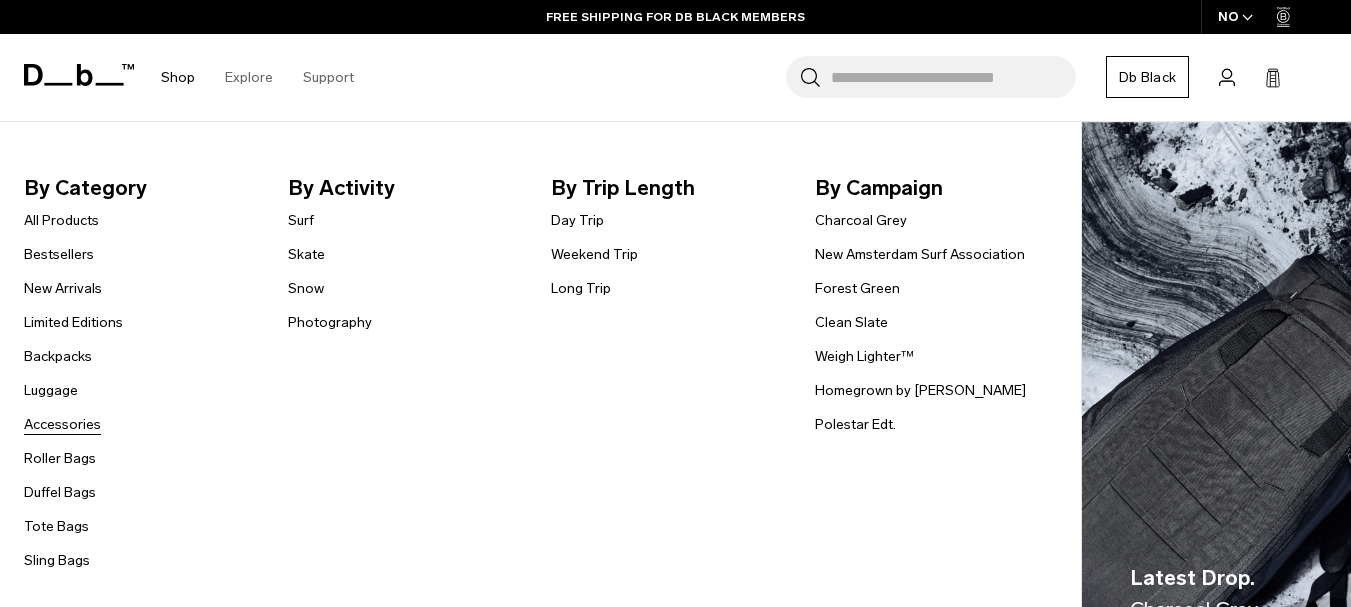 click on "Accessories" at bounding box center (62, 424) 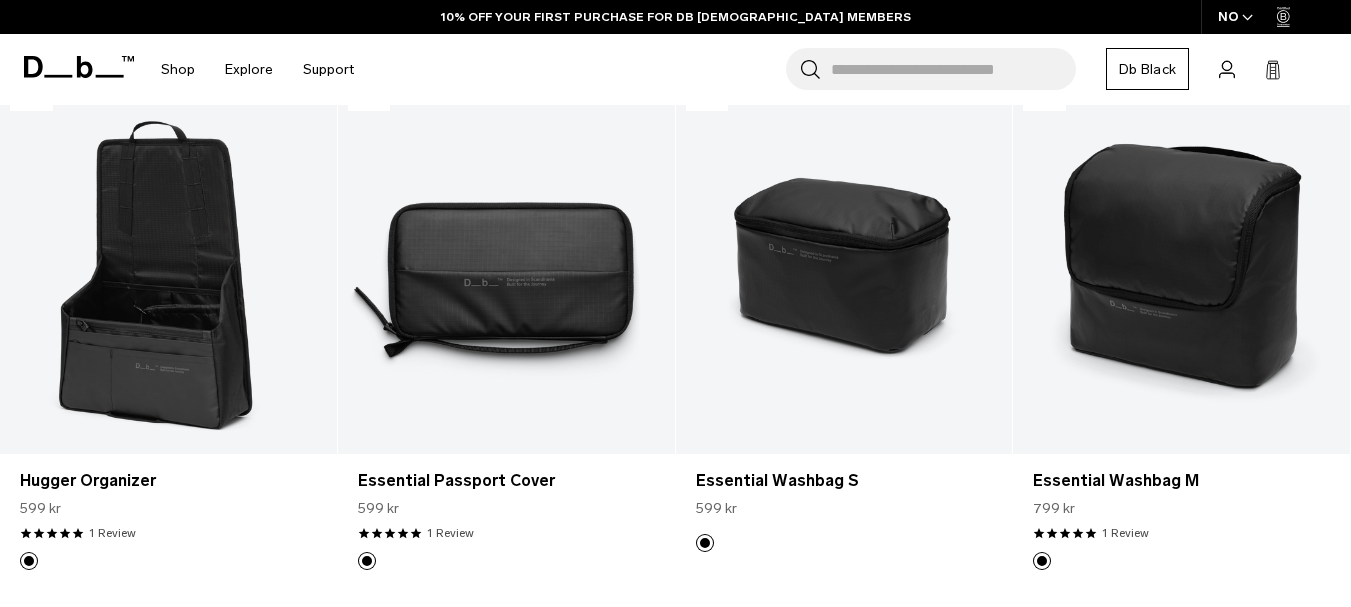 scroll, scrollTop: 400, scrollLeft: 0, axis: vertical 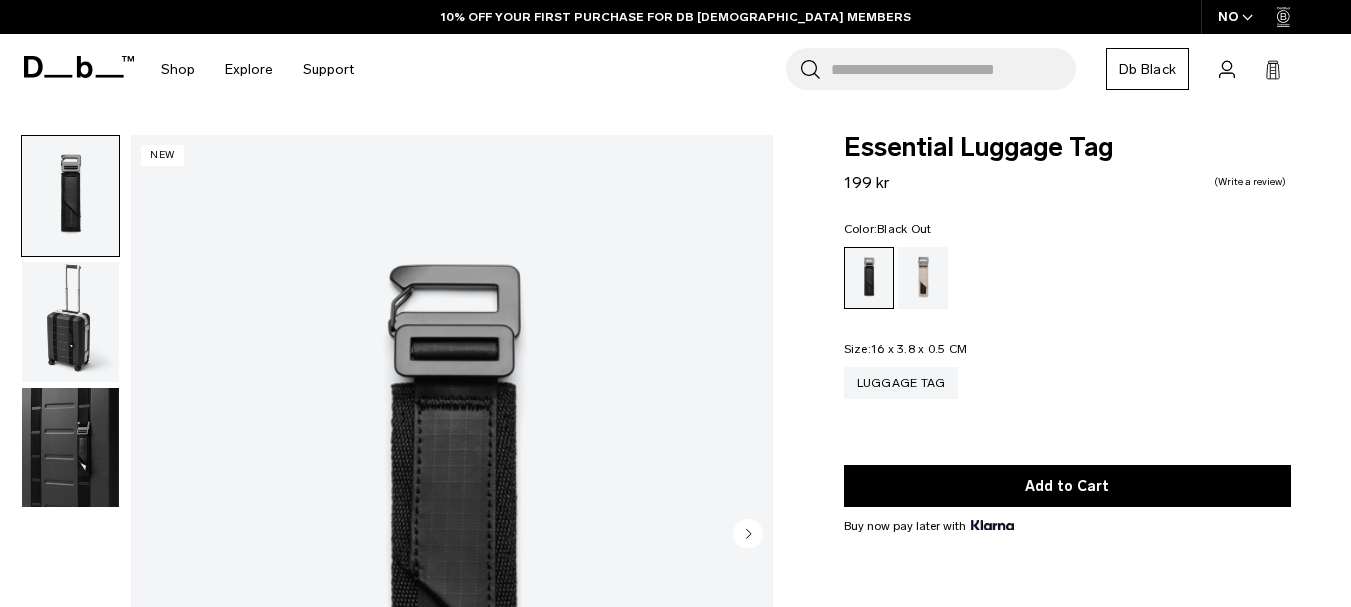 click at bounding box center [70, 322] 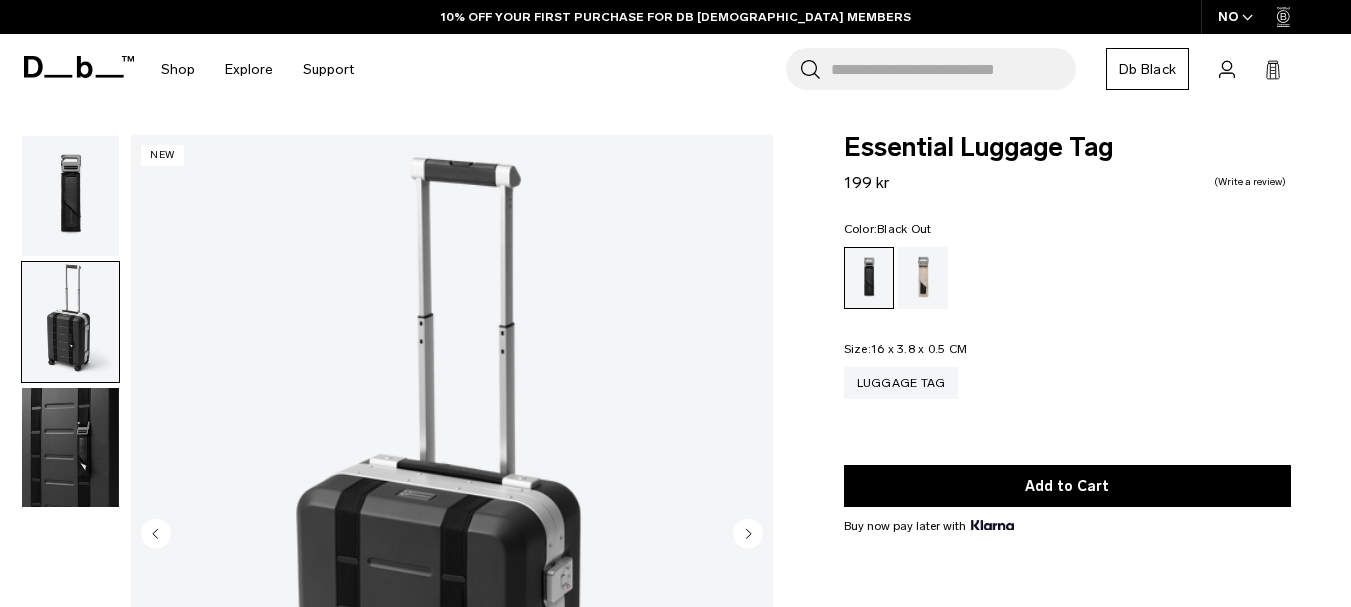 scroll, scrollTop: 0, scrollLeft: 0, axis: both 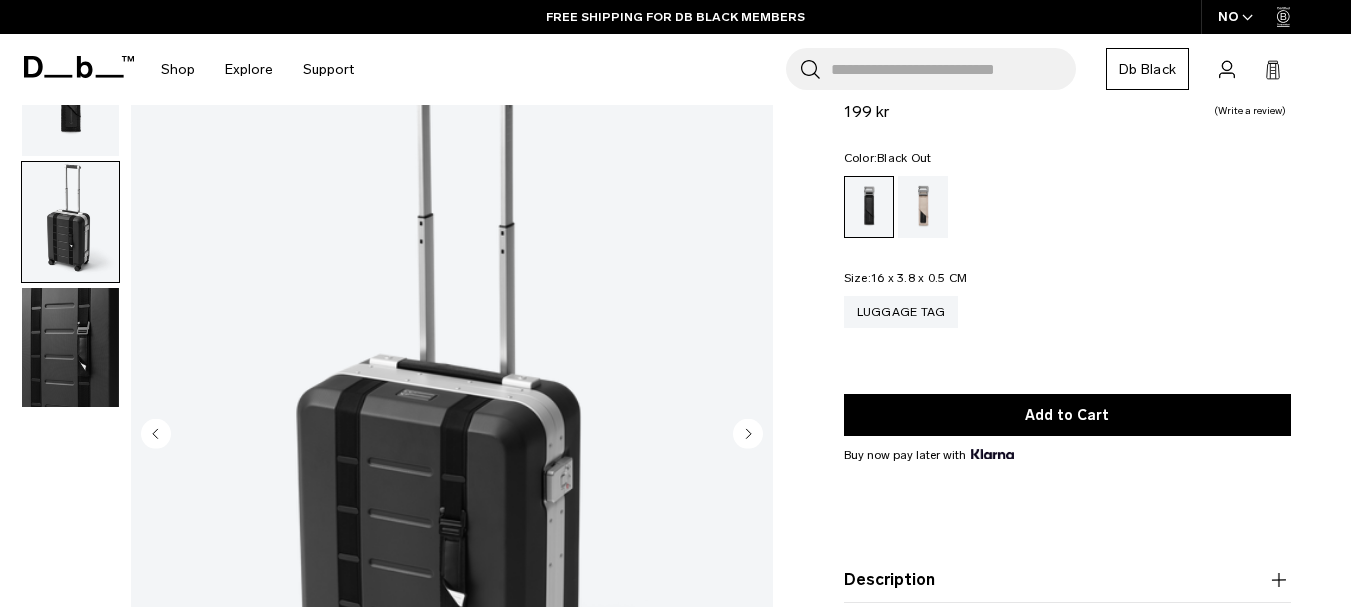 click at bounding box center [70, 348] 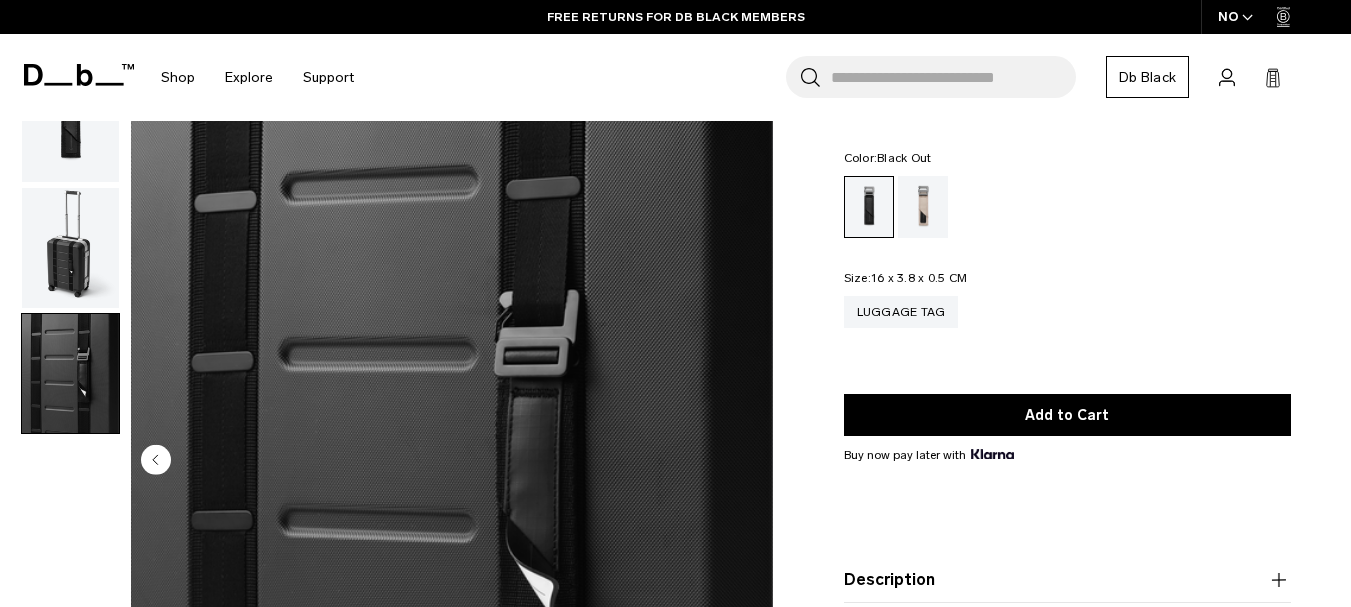 scroll, scrollTop: 0, scrollLeft: 0, axis: both 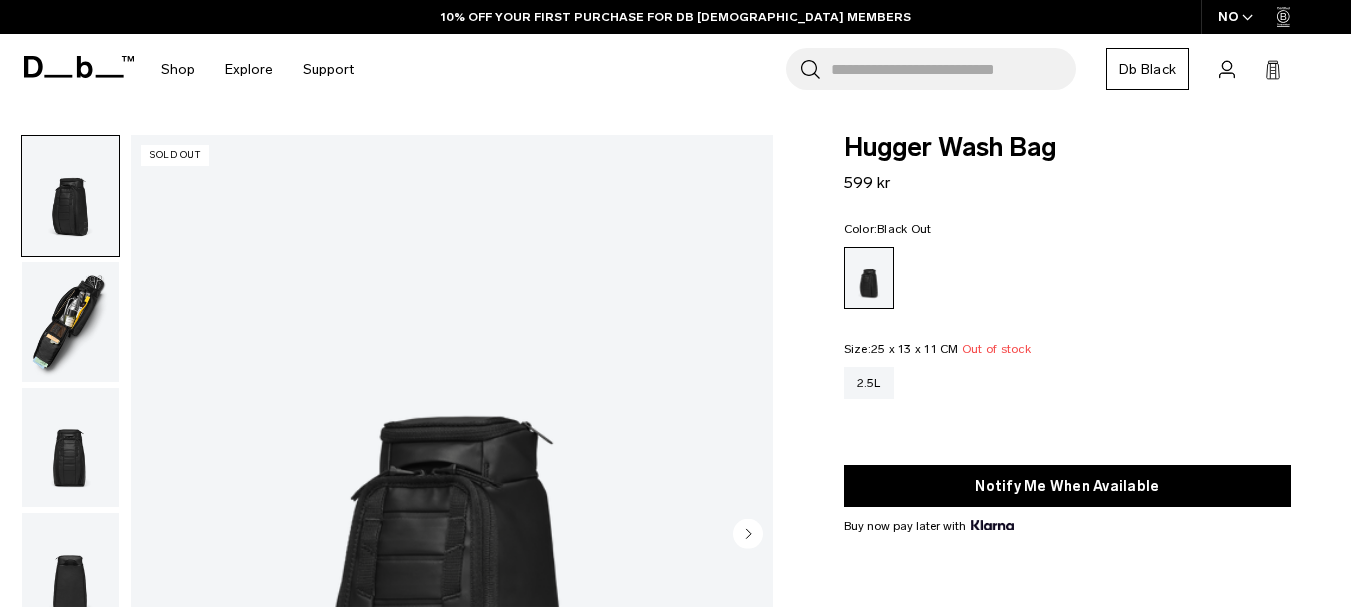 click 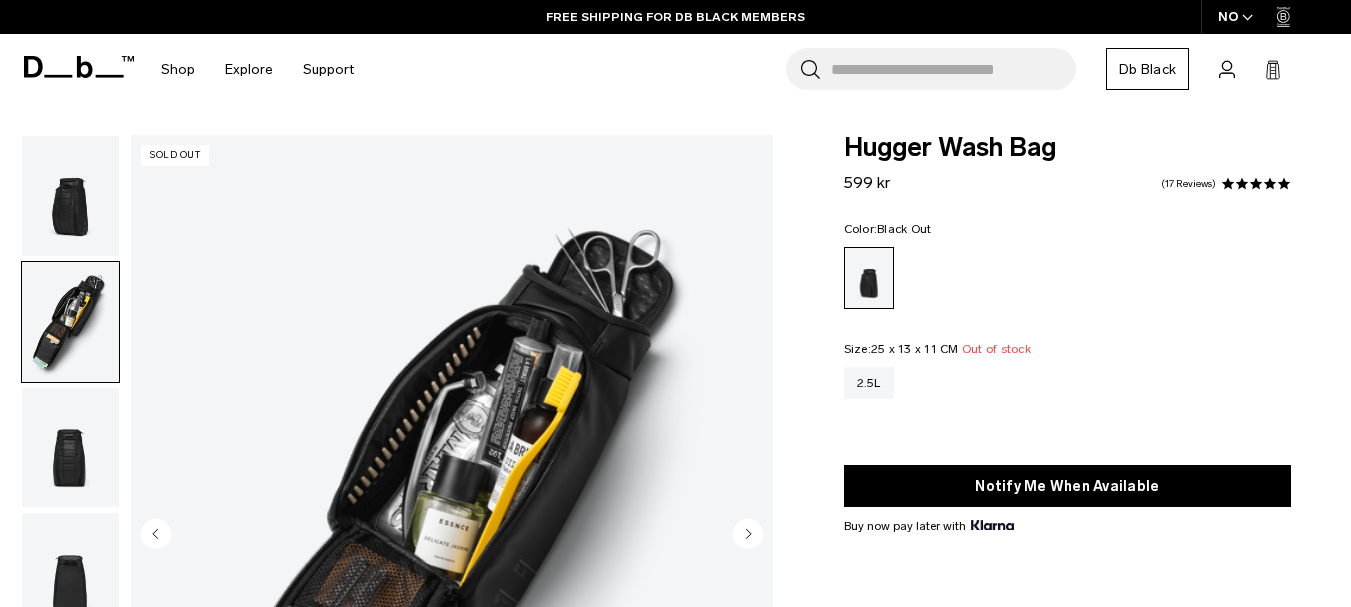 click 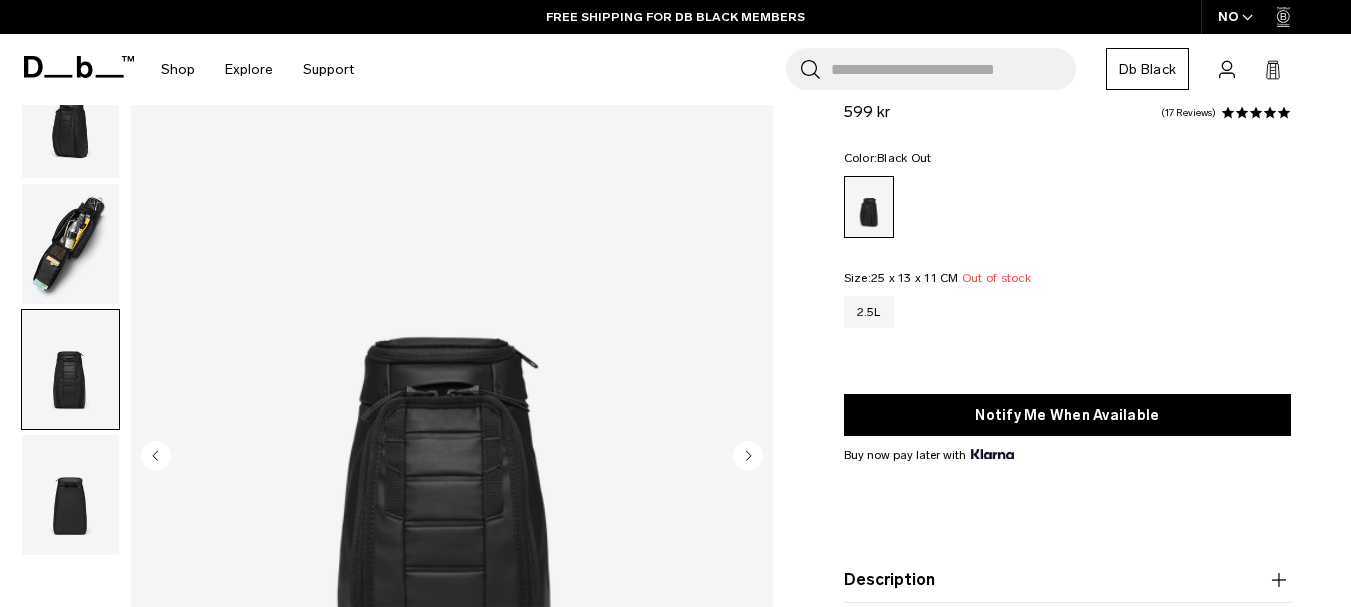 scroll, scrollTop: 200, scrollLeft: 0, axis: vertical 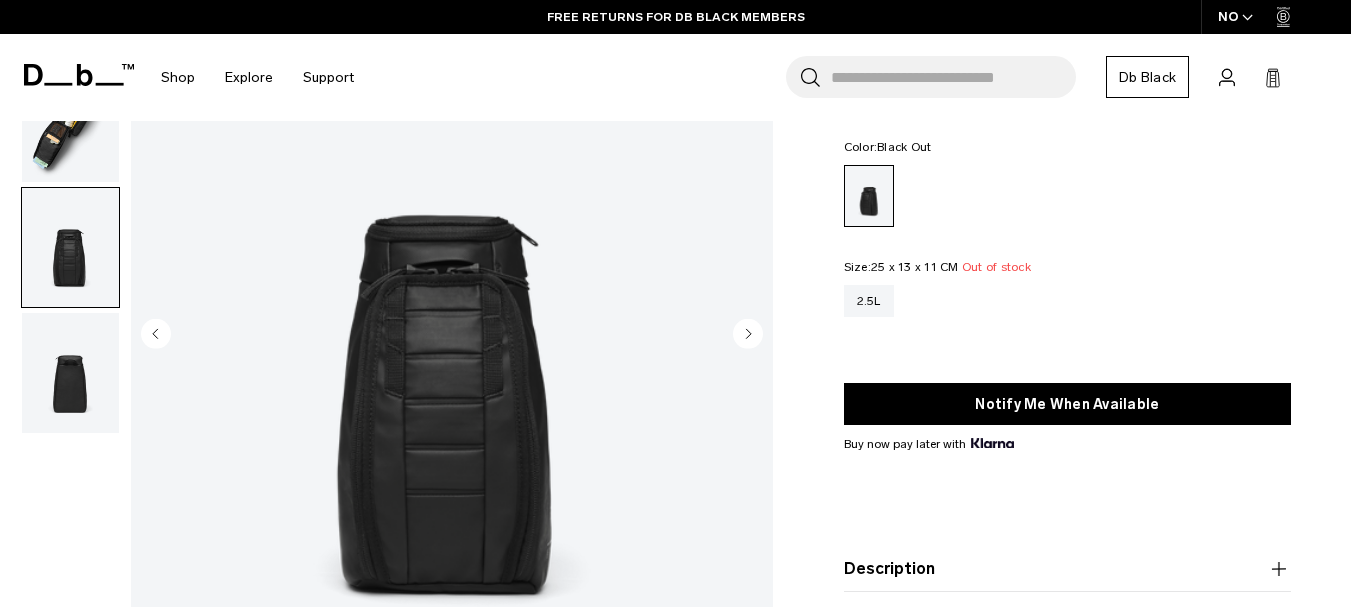 click 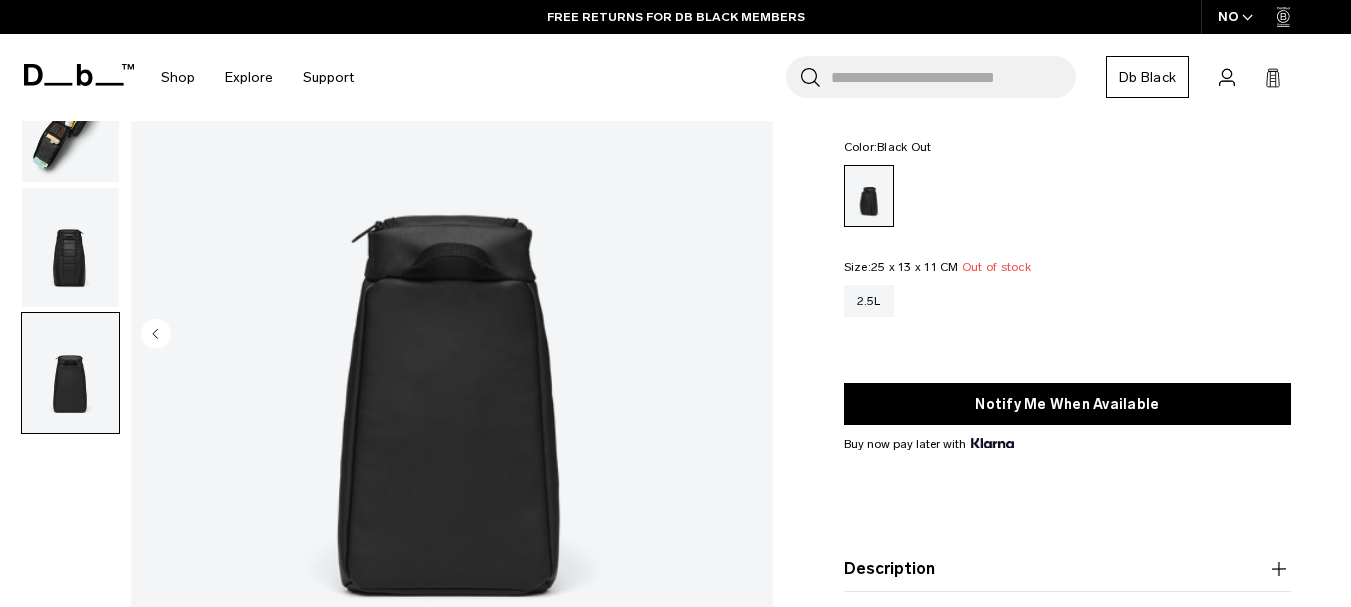 click at bounding box center (452, 336) 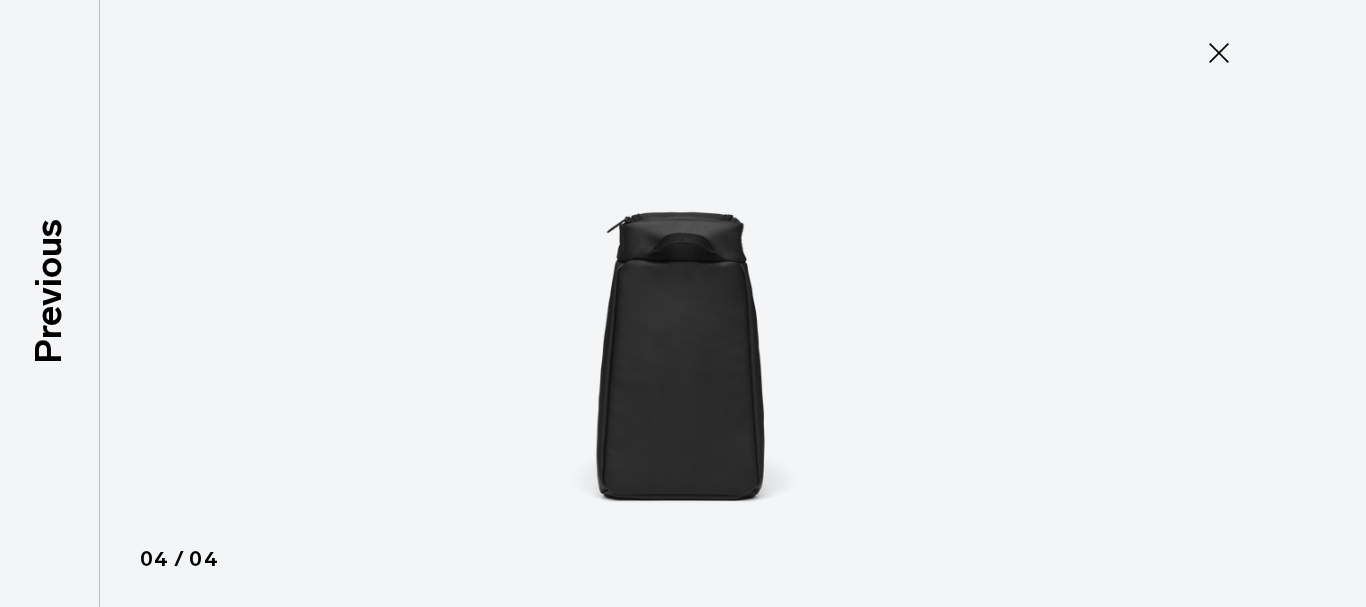 click 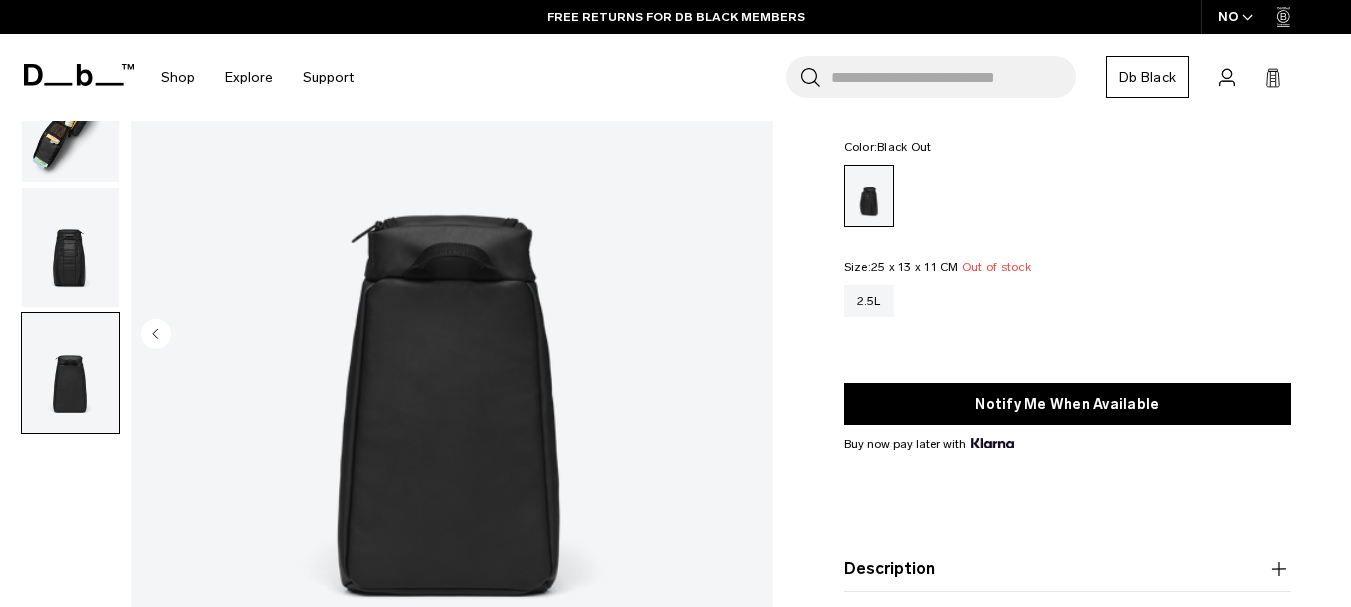 click on "2.5L" at bounding box center (1067, 301) 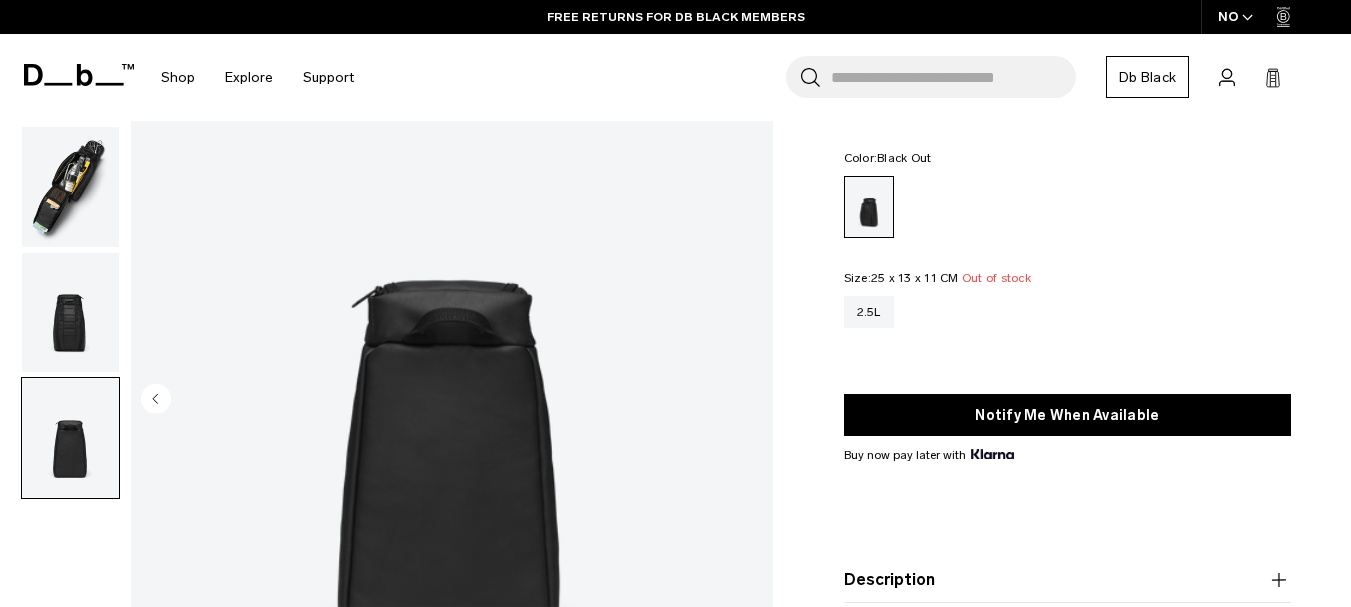 scroll, scrollTop: 100, scrollLeft: 0, axis: vertical 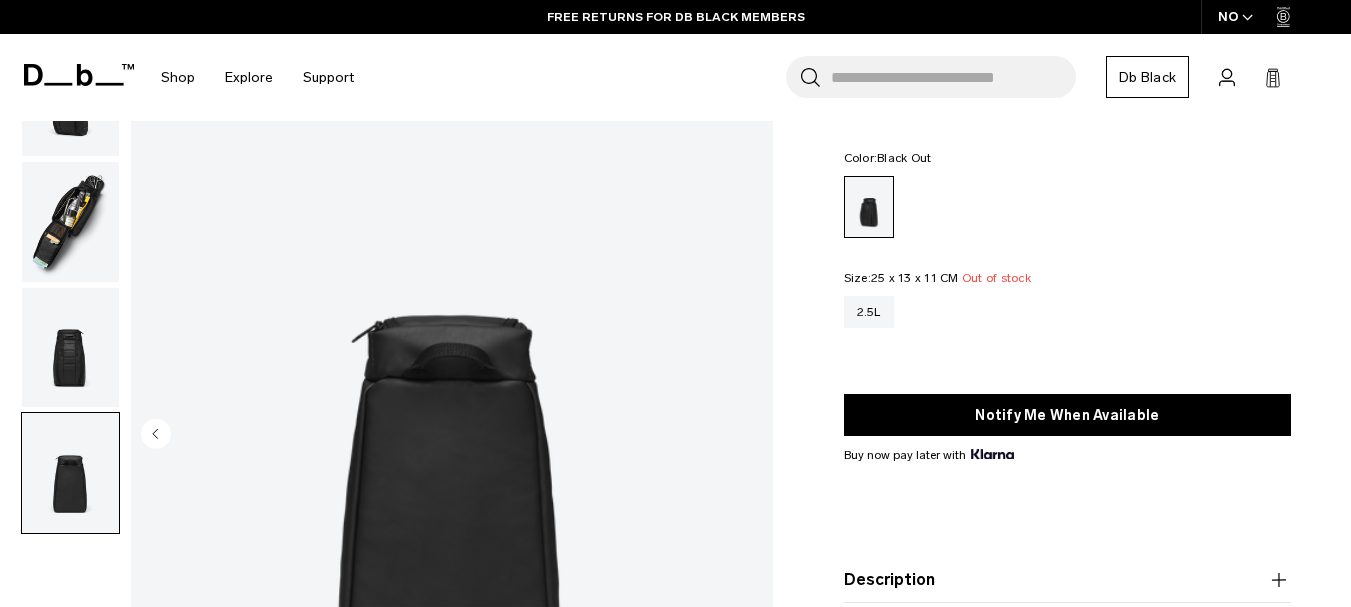 click 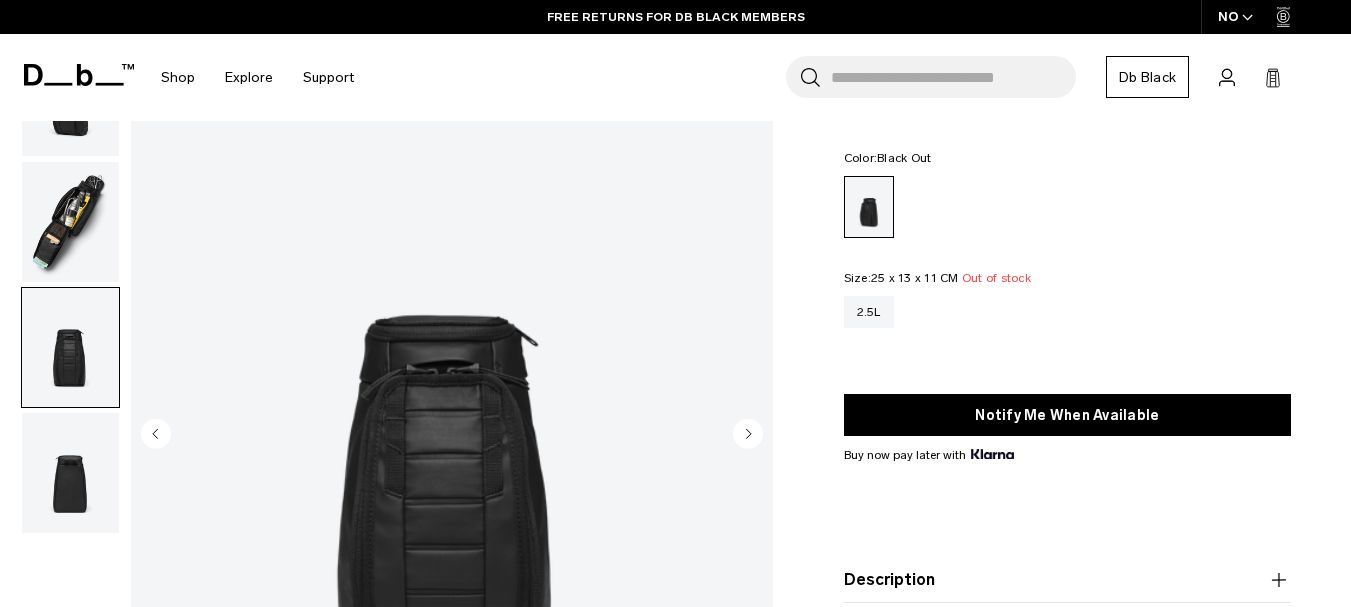 click 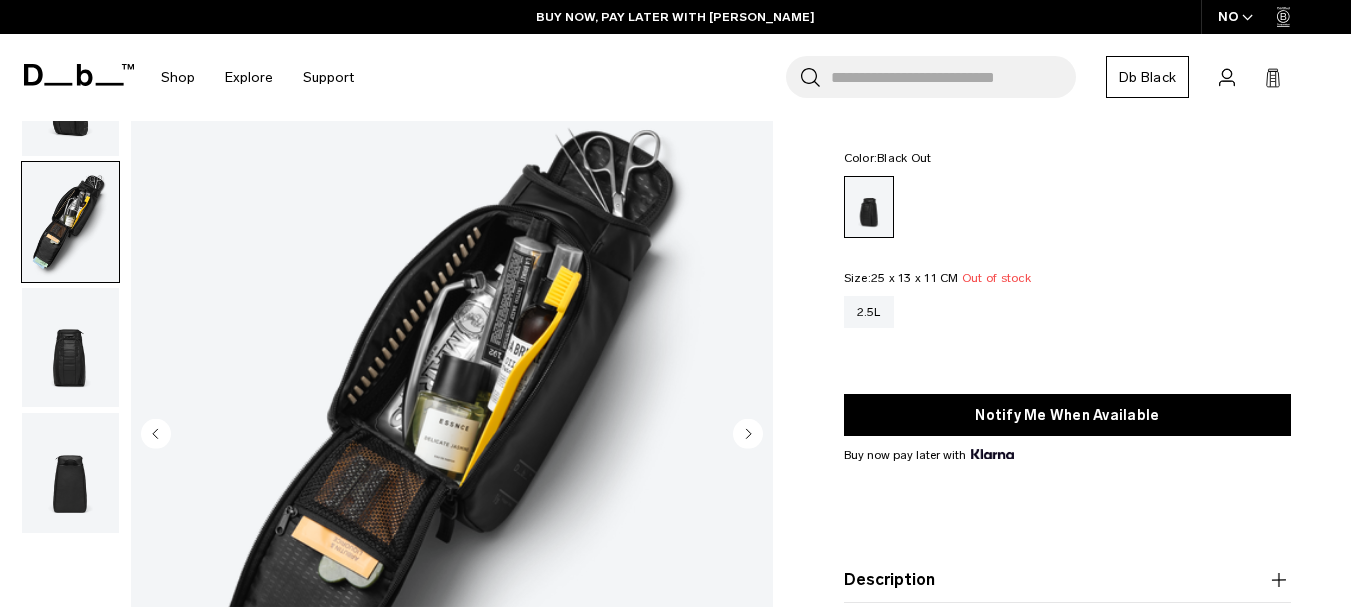 click 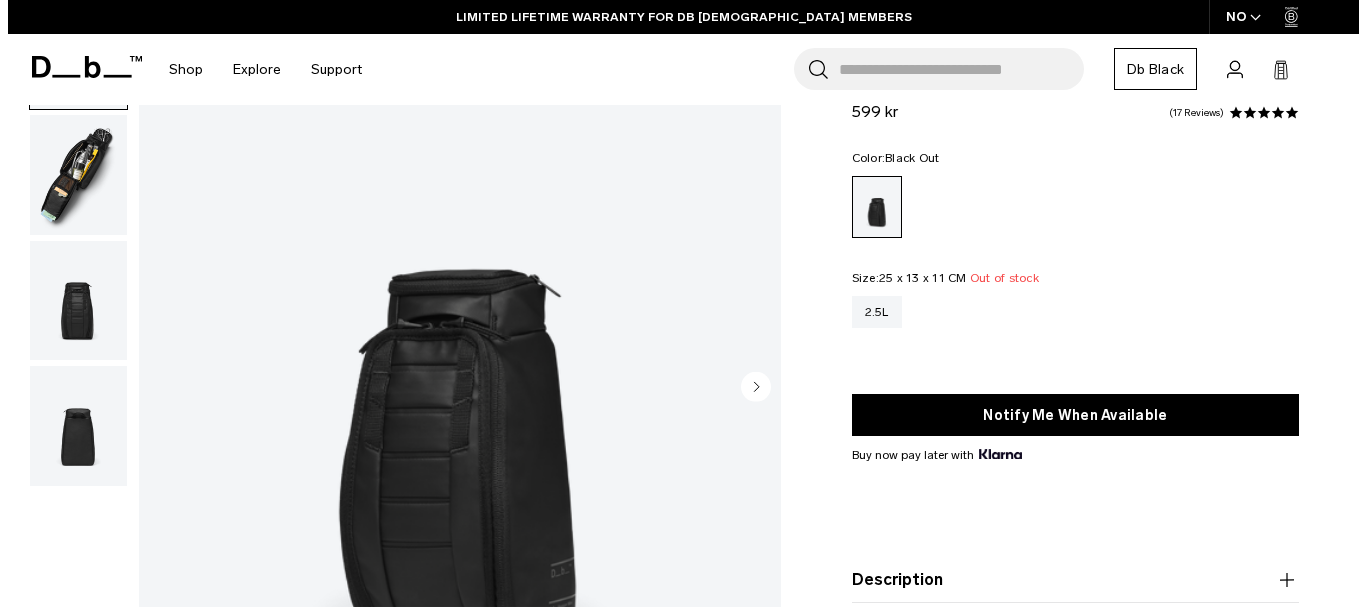 scroll, scrollTop: 0, scrollLeft: 0, axis: both 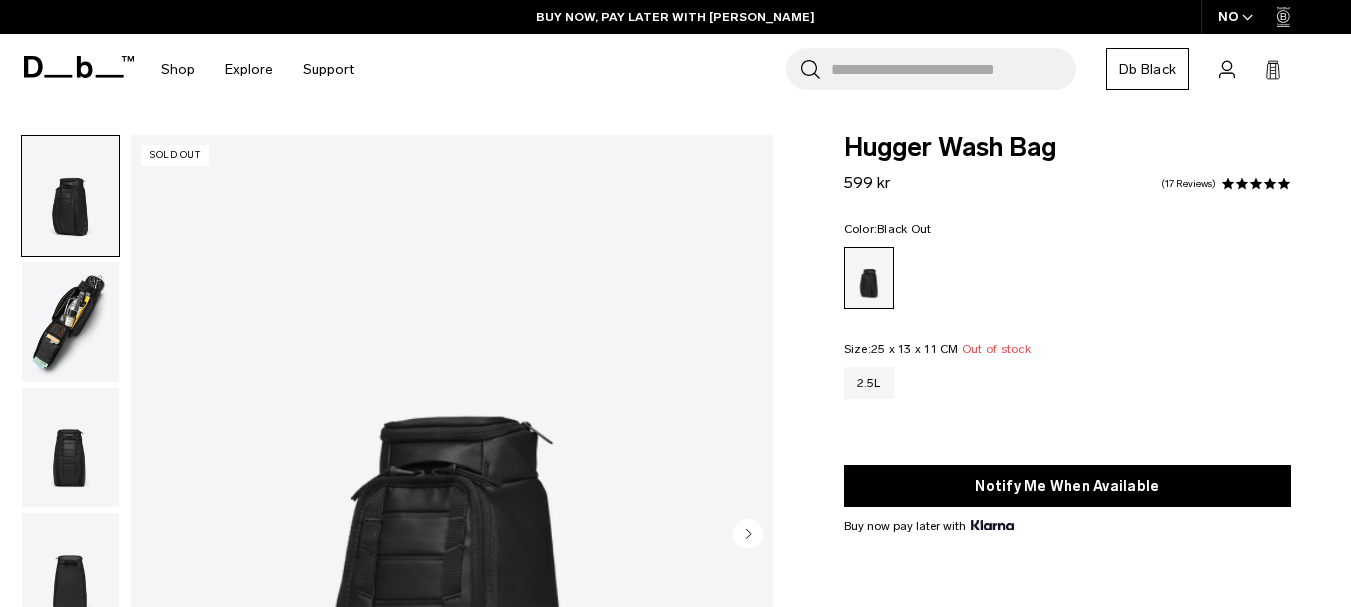 click 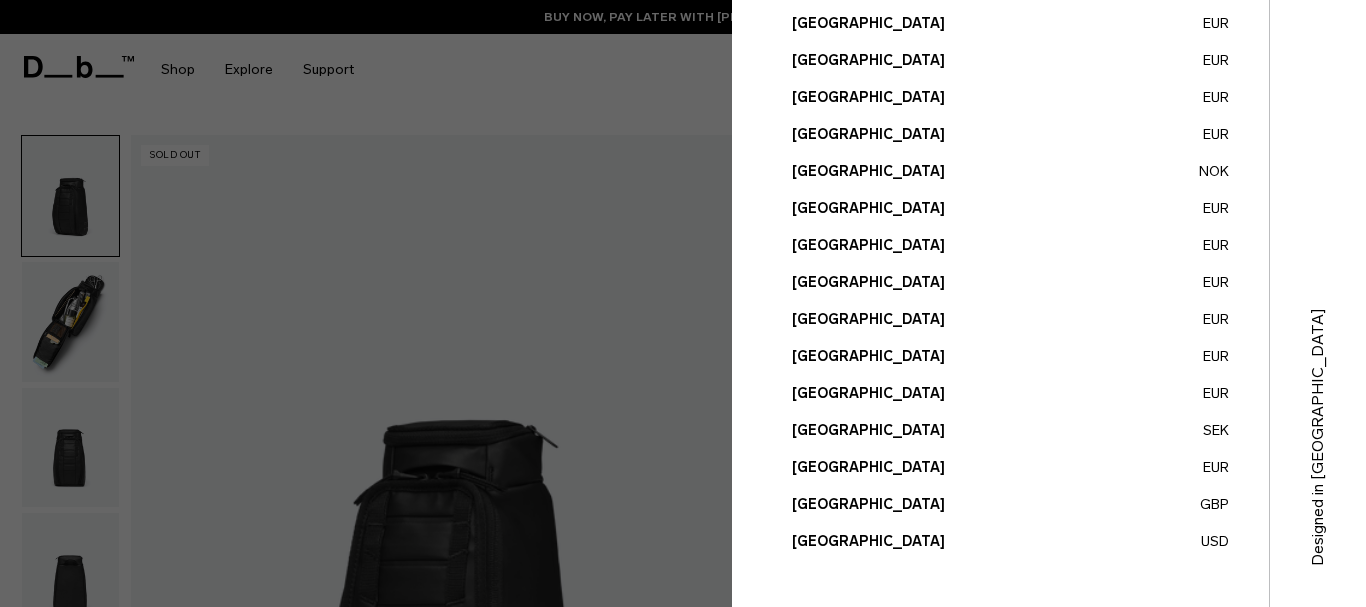 scroll, scrollTop: 868, scrollLeft: 0, axis: vertical 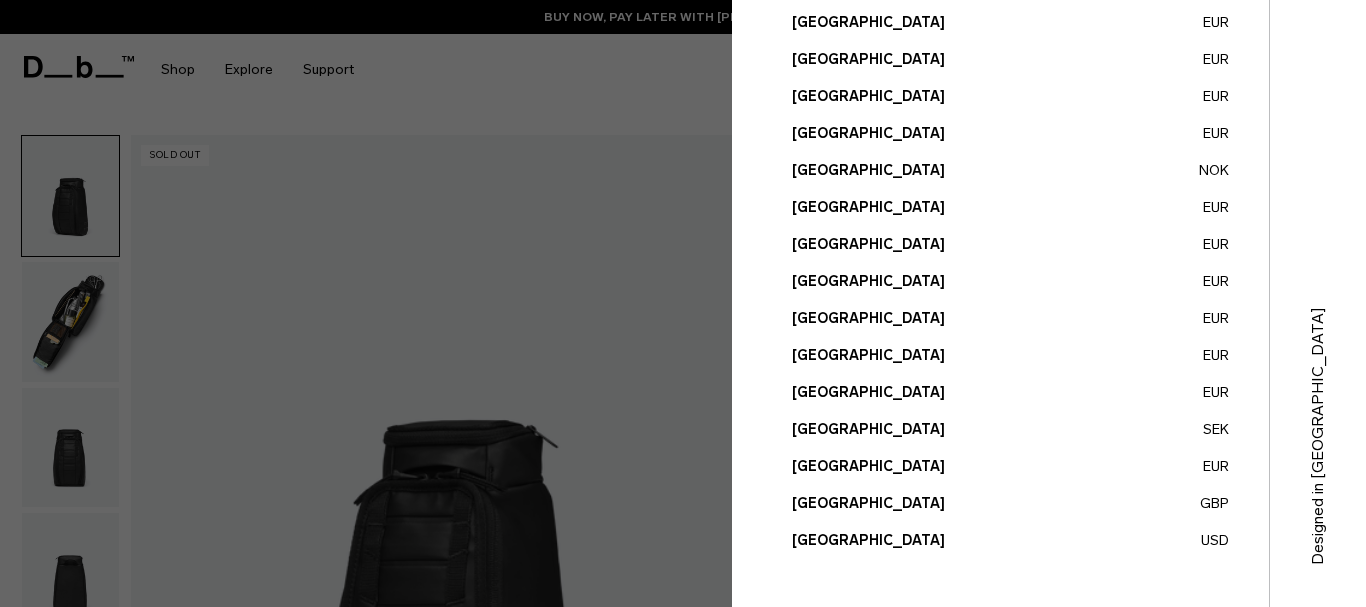 click on "United States
USD" at bounding box center (1010, 540) 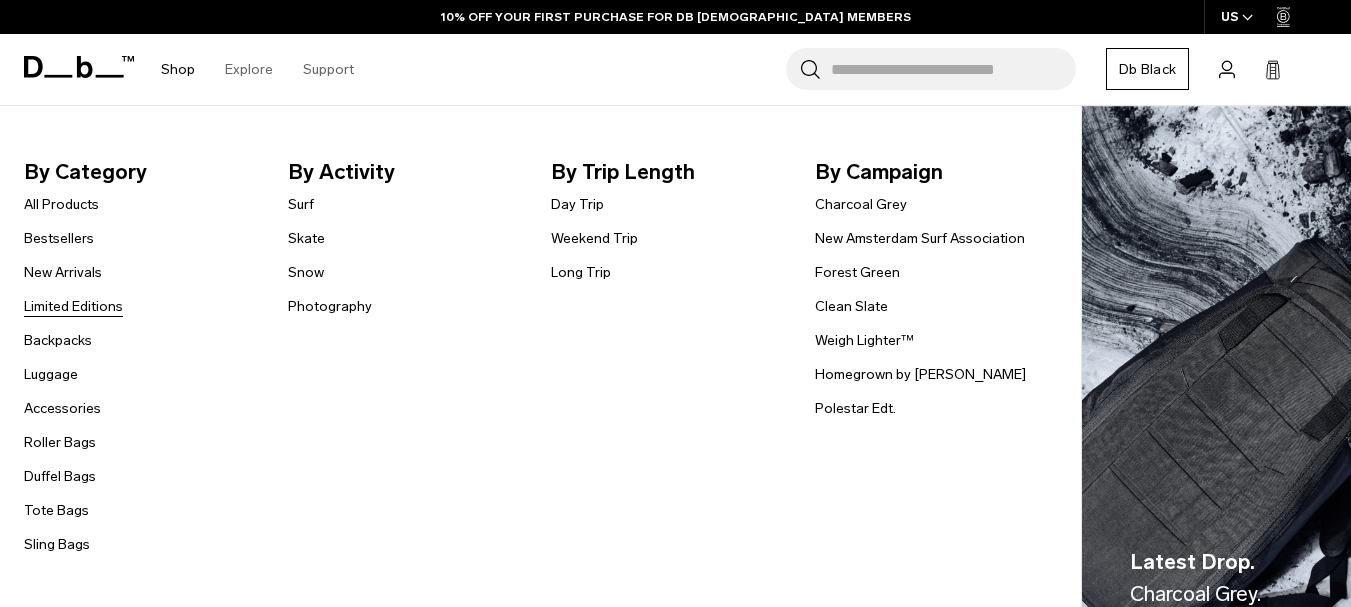 scroll, scrollTop: 0, scrollLeft: 0, axis: both 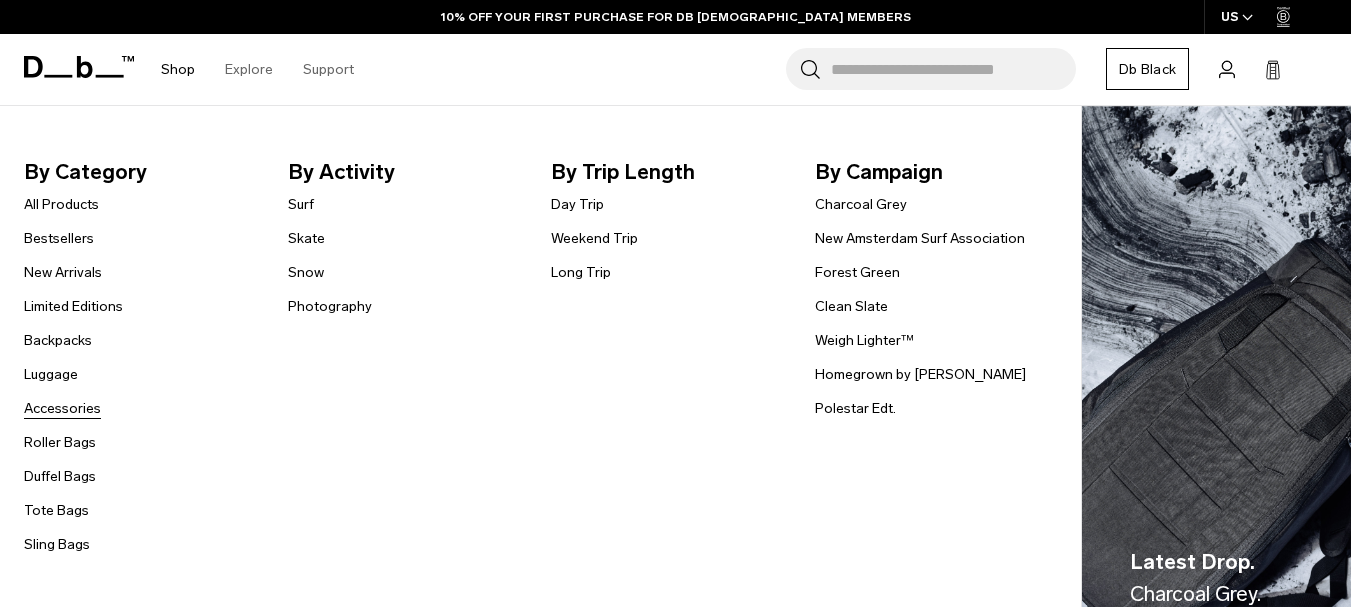 click on "Accessories" at bounding box center [62, 408] 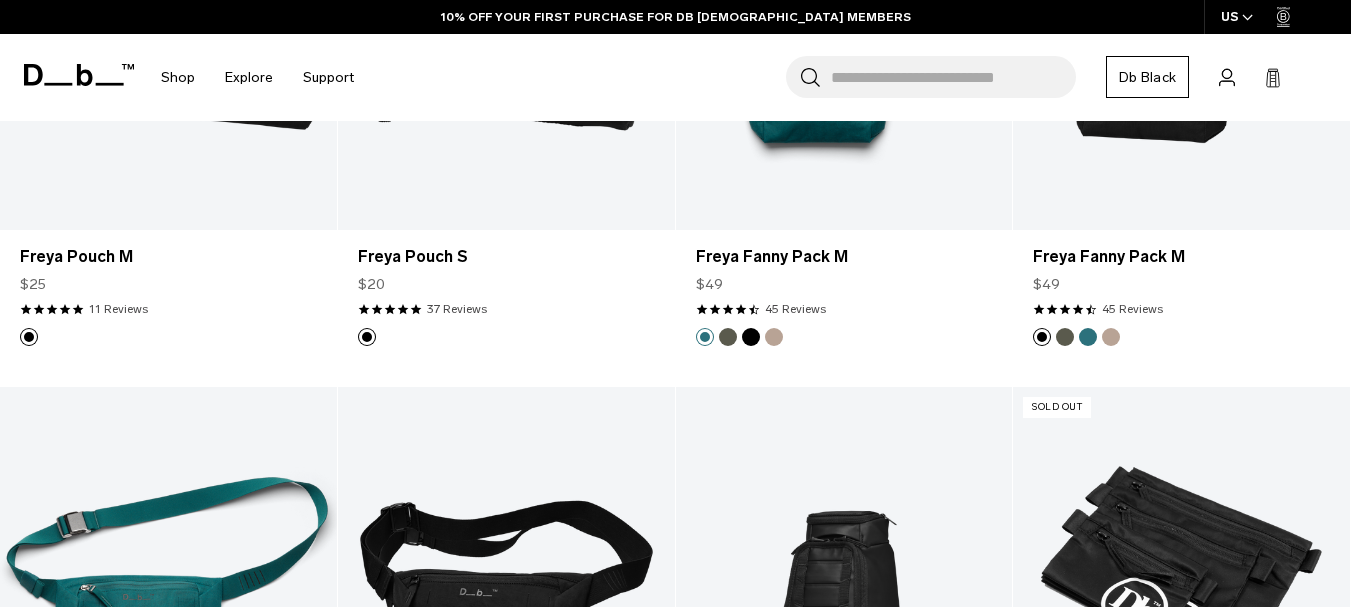 scroll, scrollTop: 0, scrollLeft: 0, axis: both 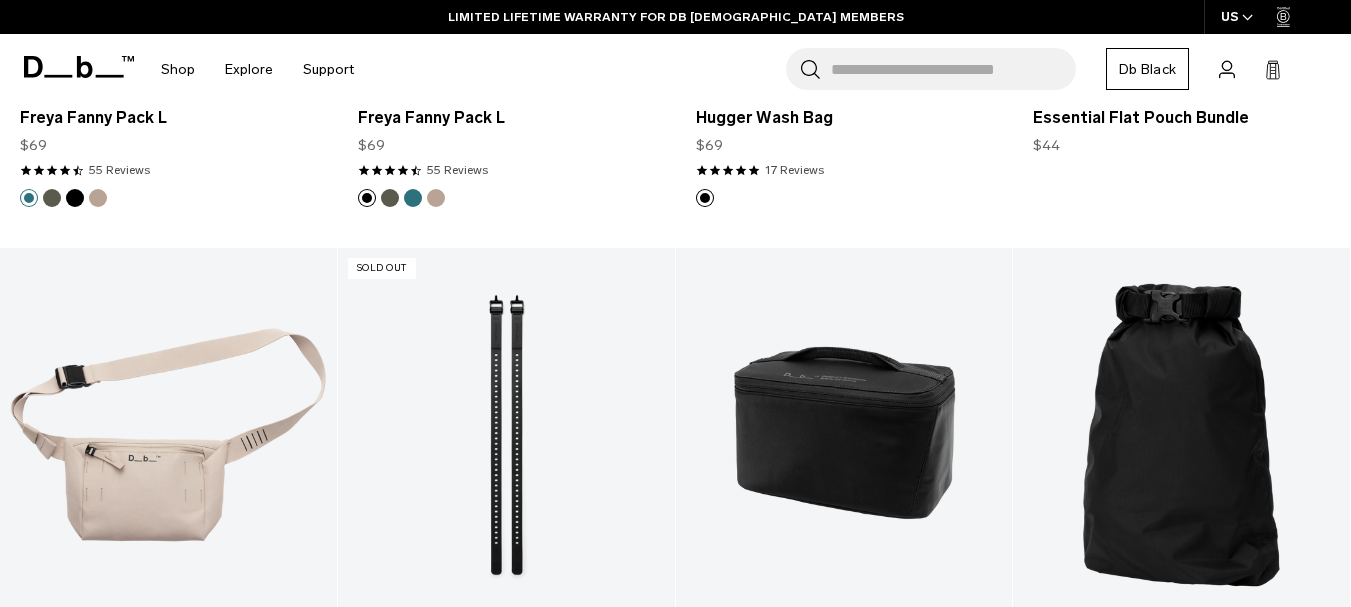 click on "US" at bounding box center [1237, 17] 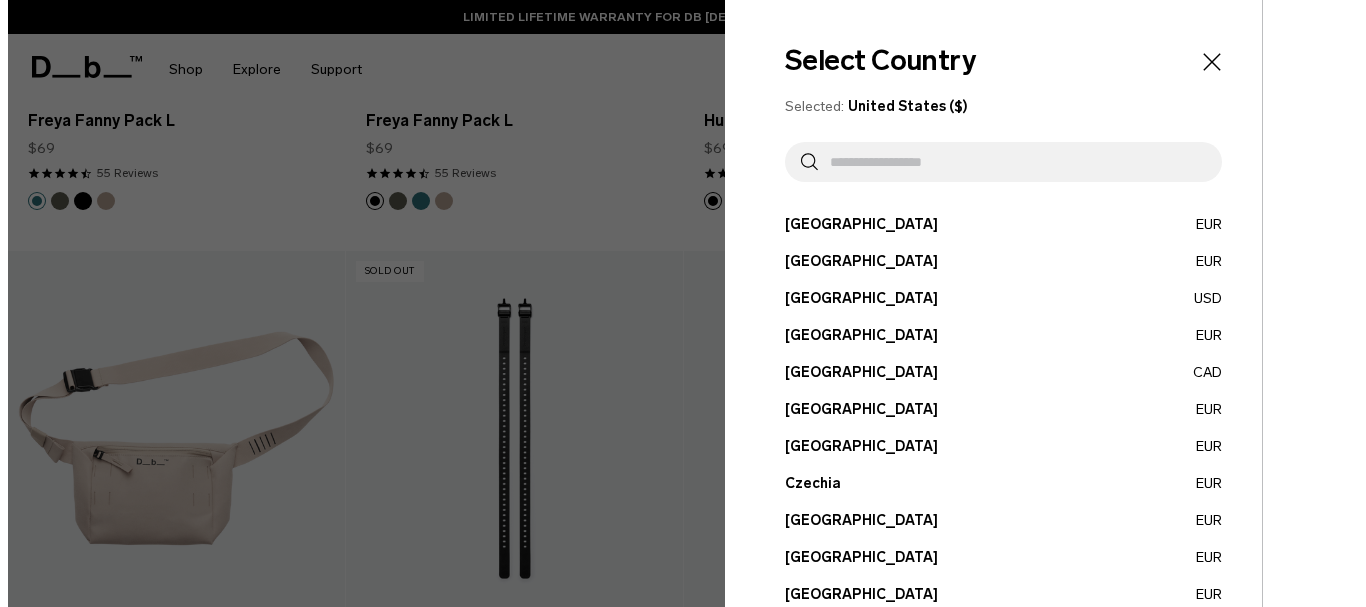 scroll, scrollTop: 3978, scrollLeft: 0, axis: vertical 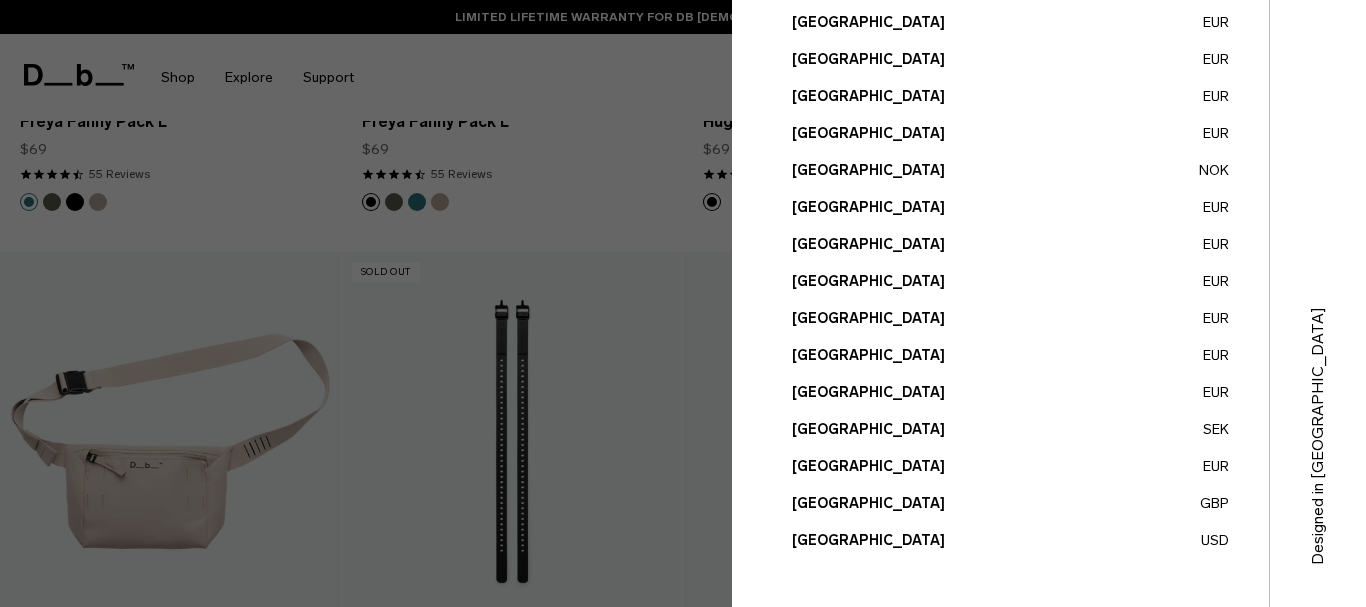 click on "United Kingdom
GBP" at bounding box center (1010, 503) 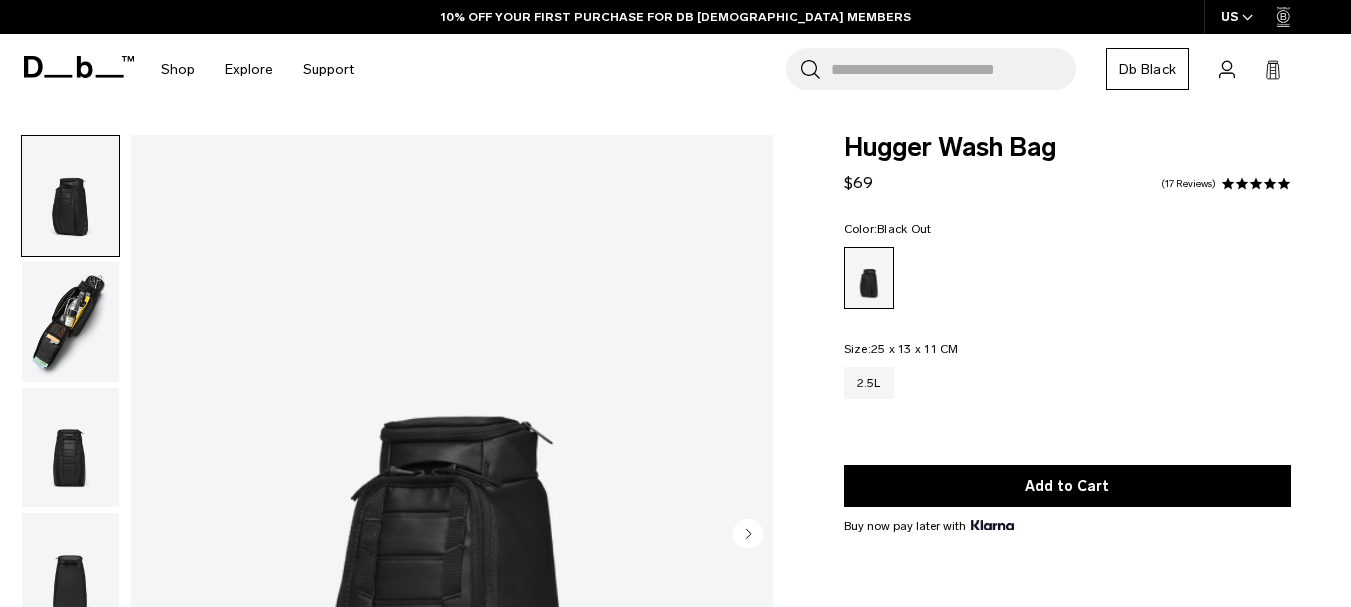 scroll, scrollTop: 0, scrollLeft: 0, axis: both 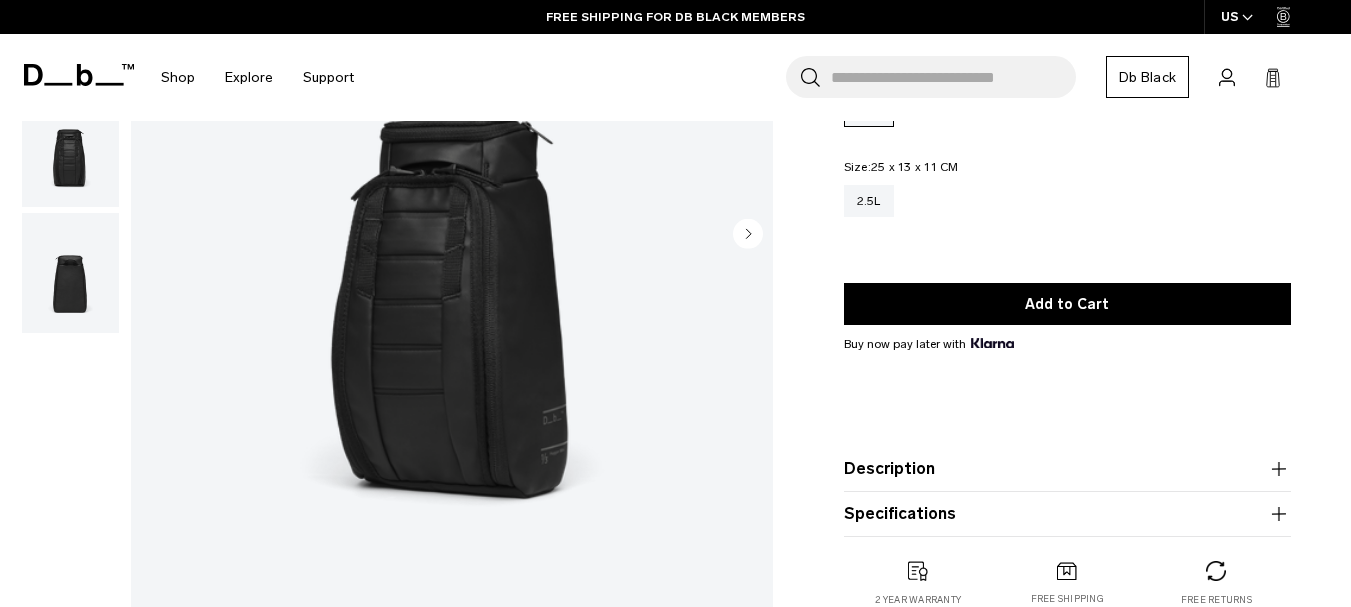 click 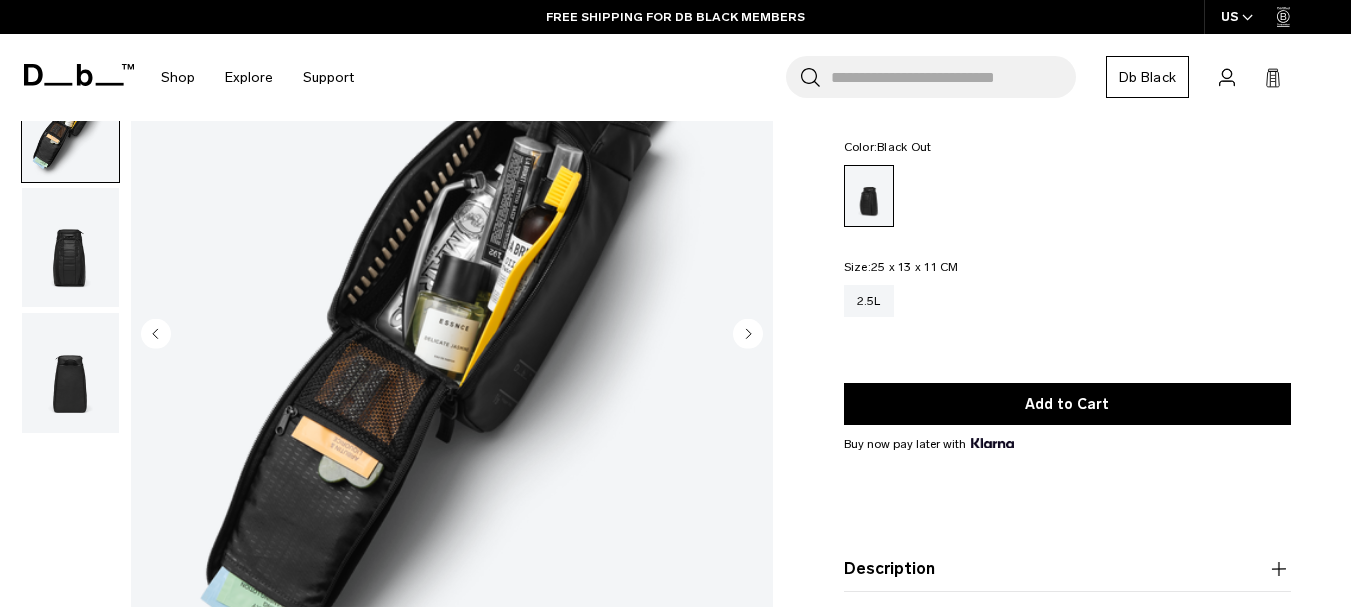scroll, scrollTop: 100, scrollLeft: 0, axis: vertical 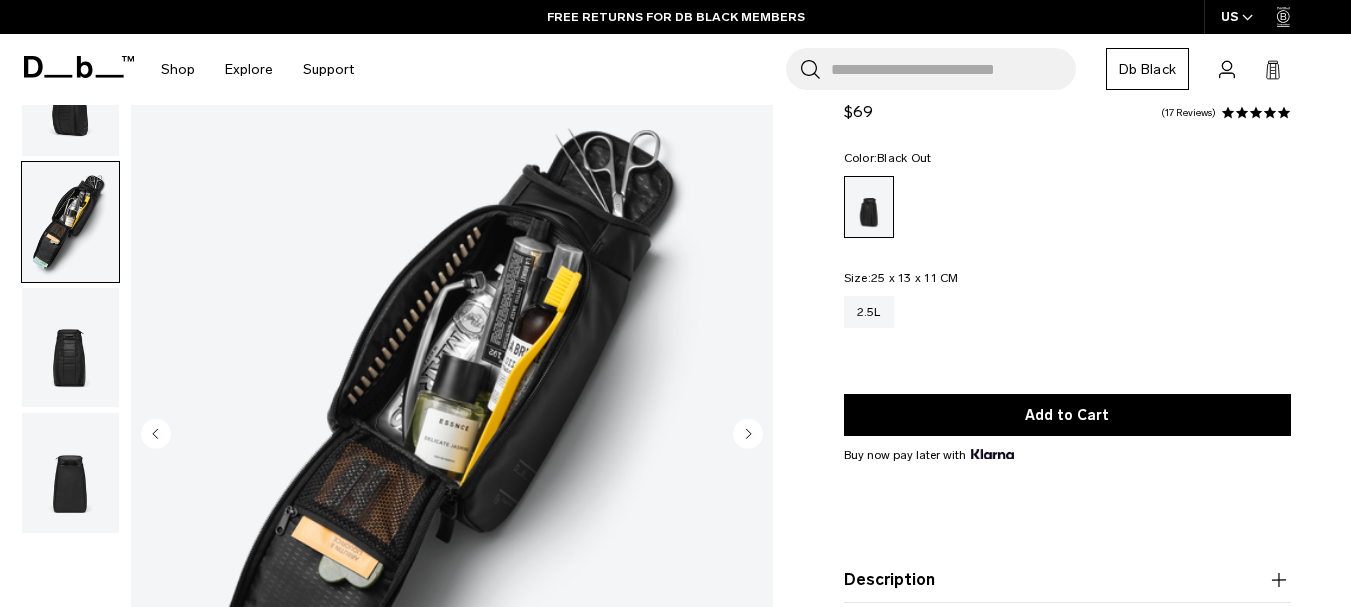 click at bounding box center [452, 436] 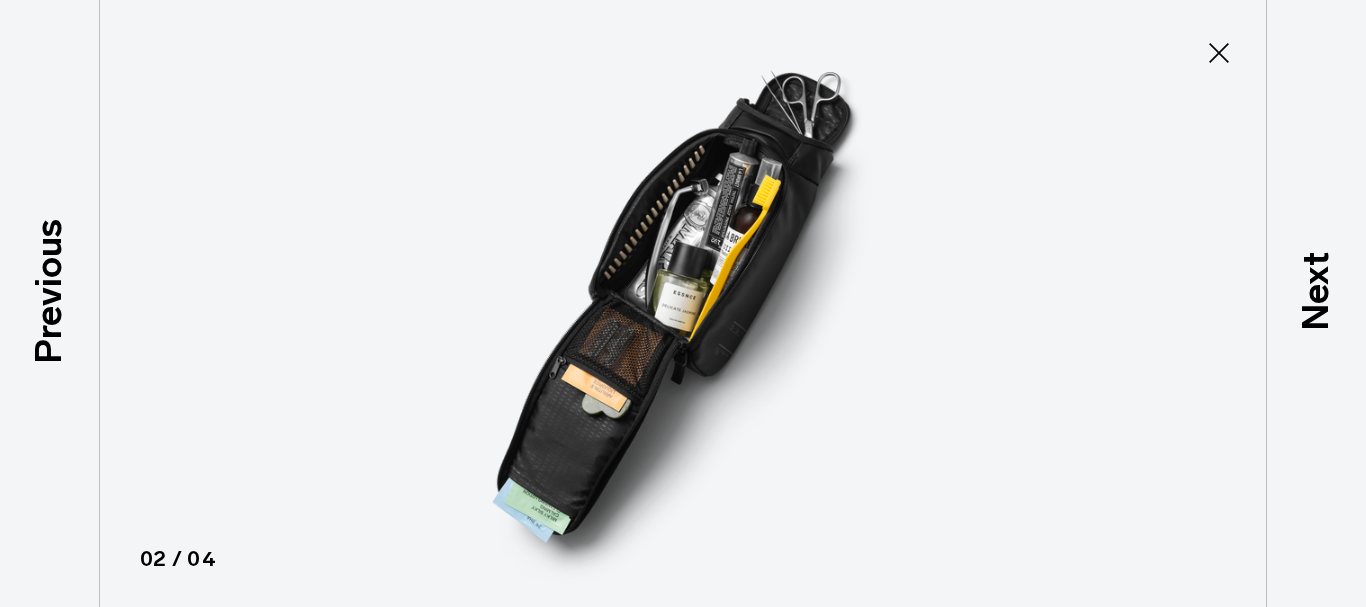 click at bounding box center (683, 303) 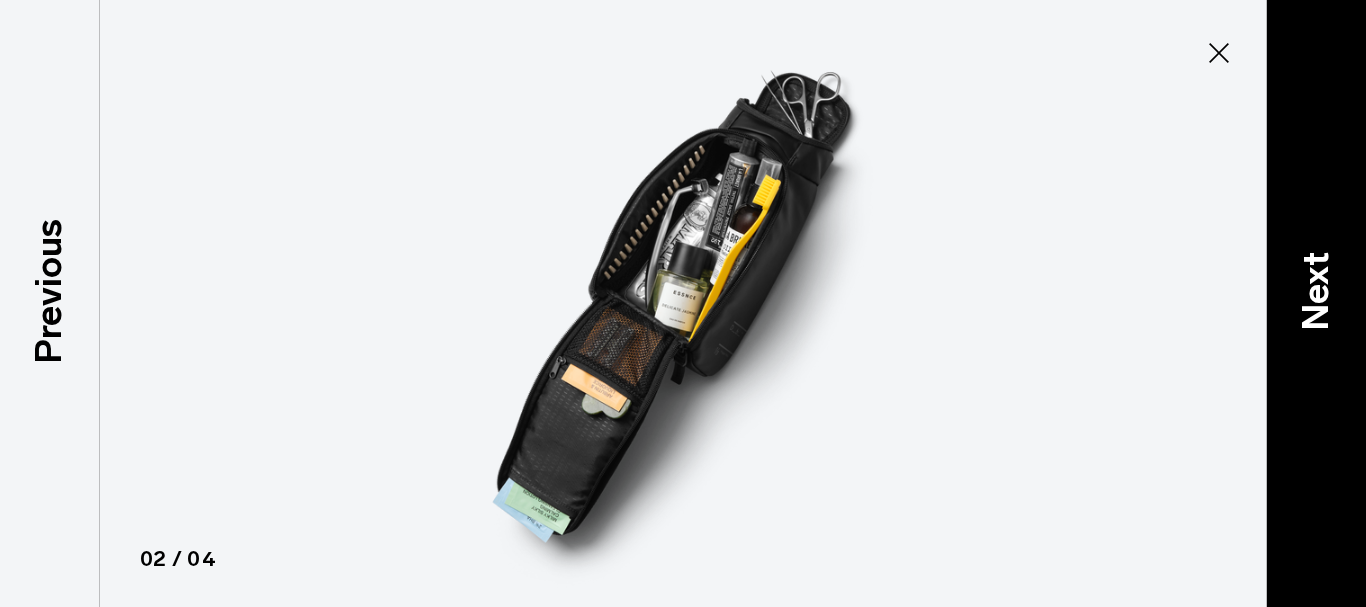 click on "Next" at bounding box center (1316, 291) 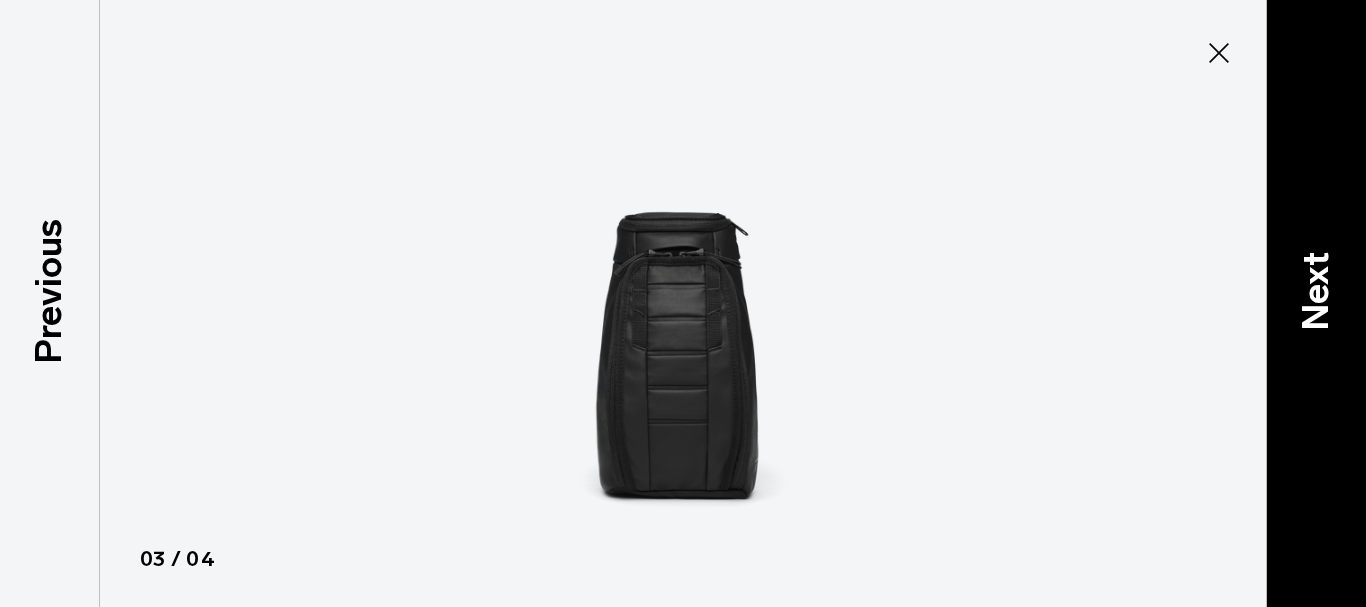 click on "Next" at bounding box center (1316, 291) 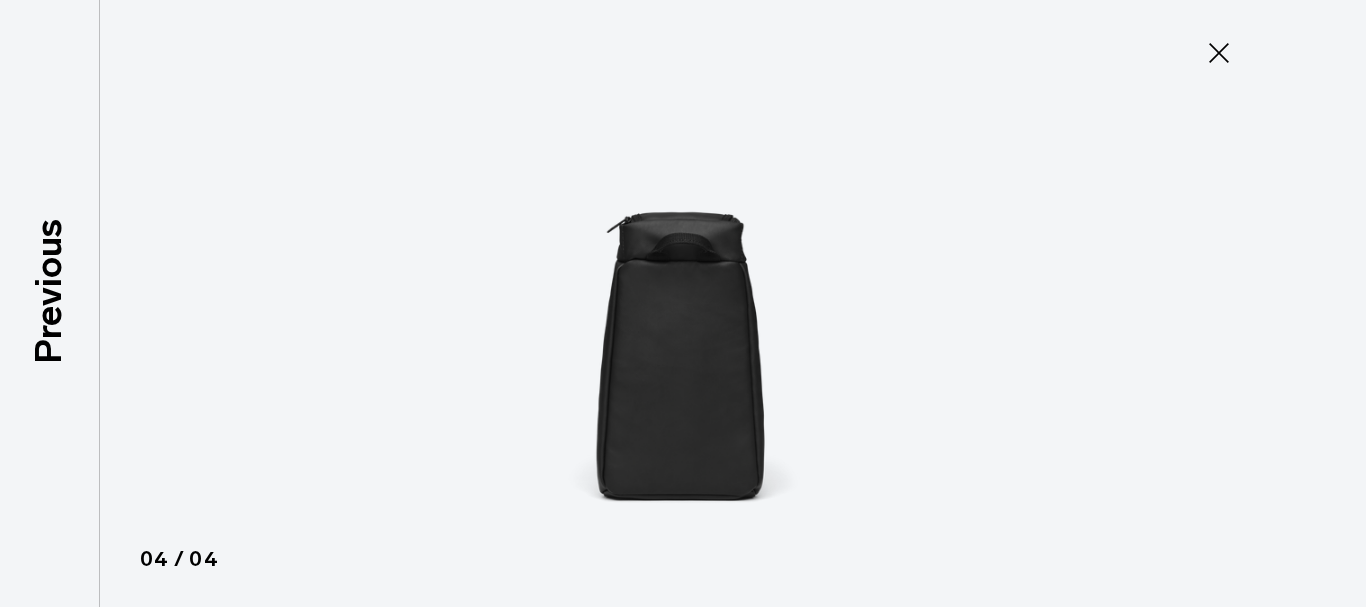 click 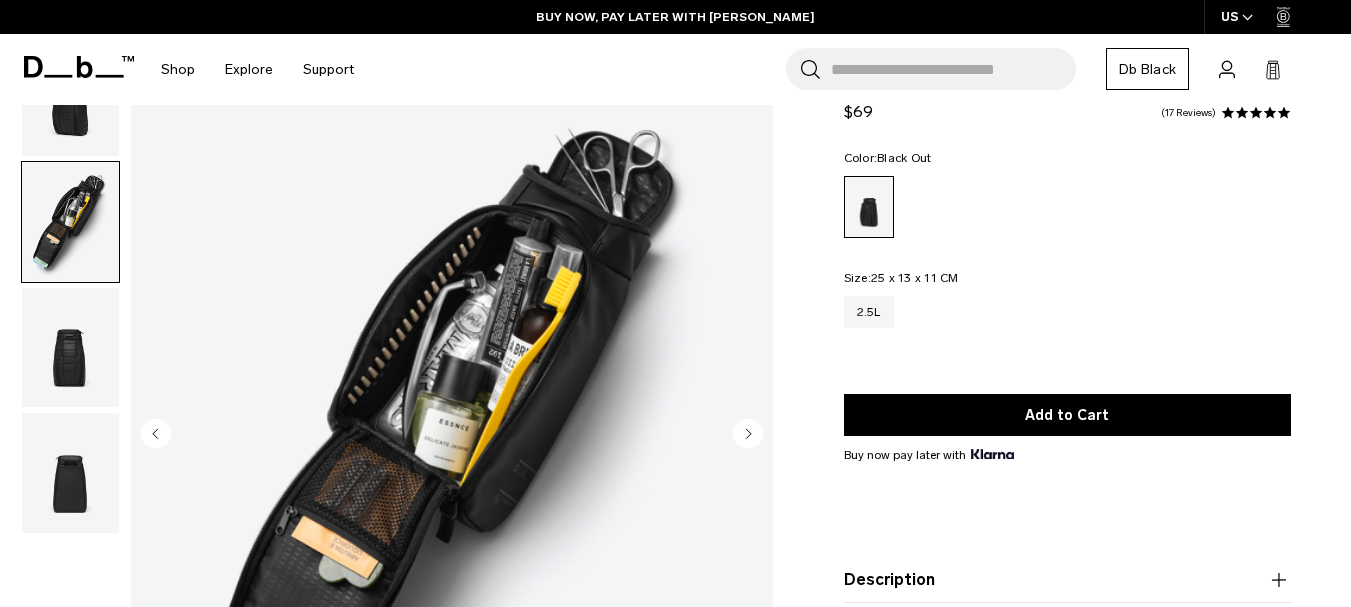 click 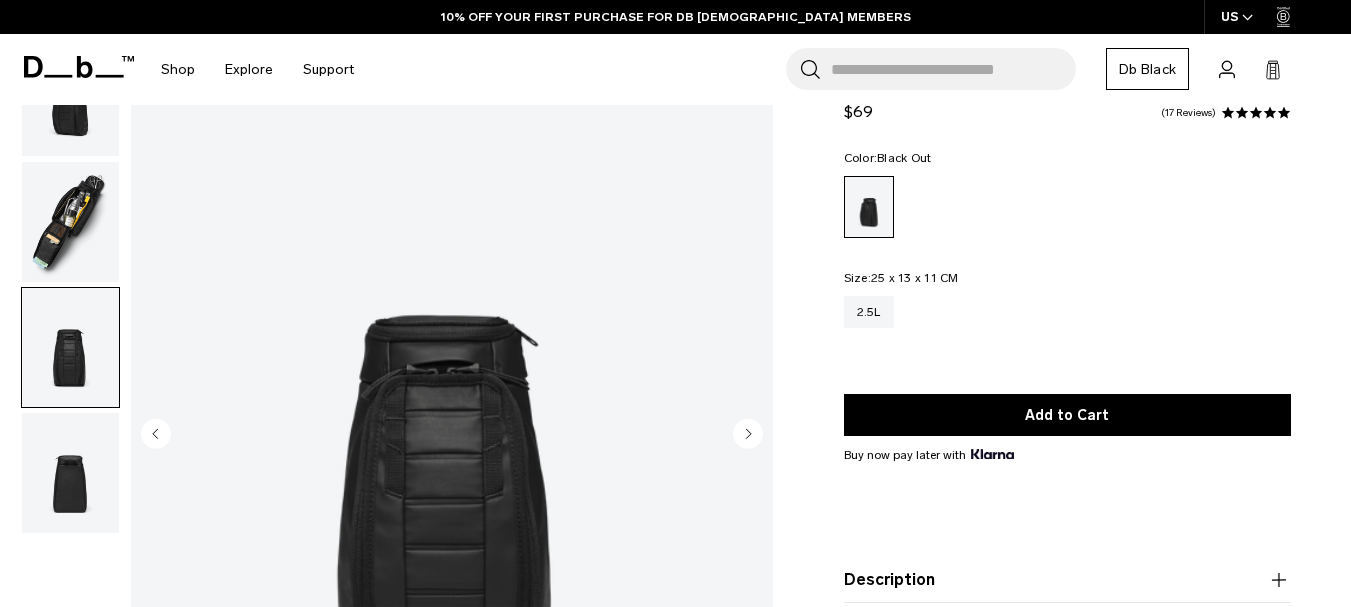 click 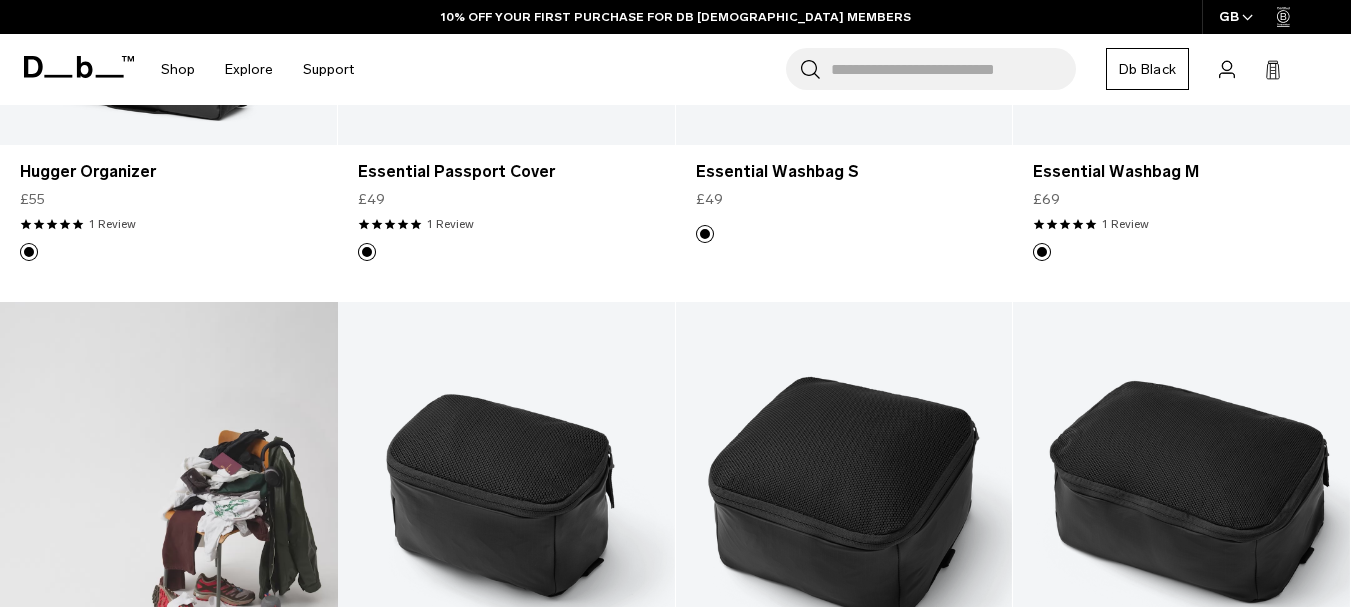 scroll, scrollTop: 823, scrollLeft: 0, axis: vertical 